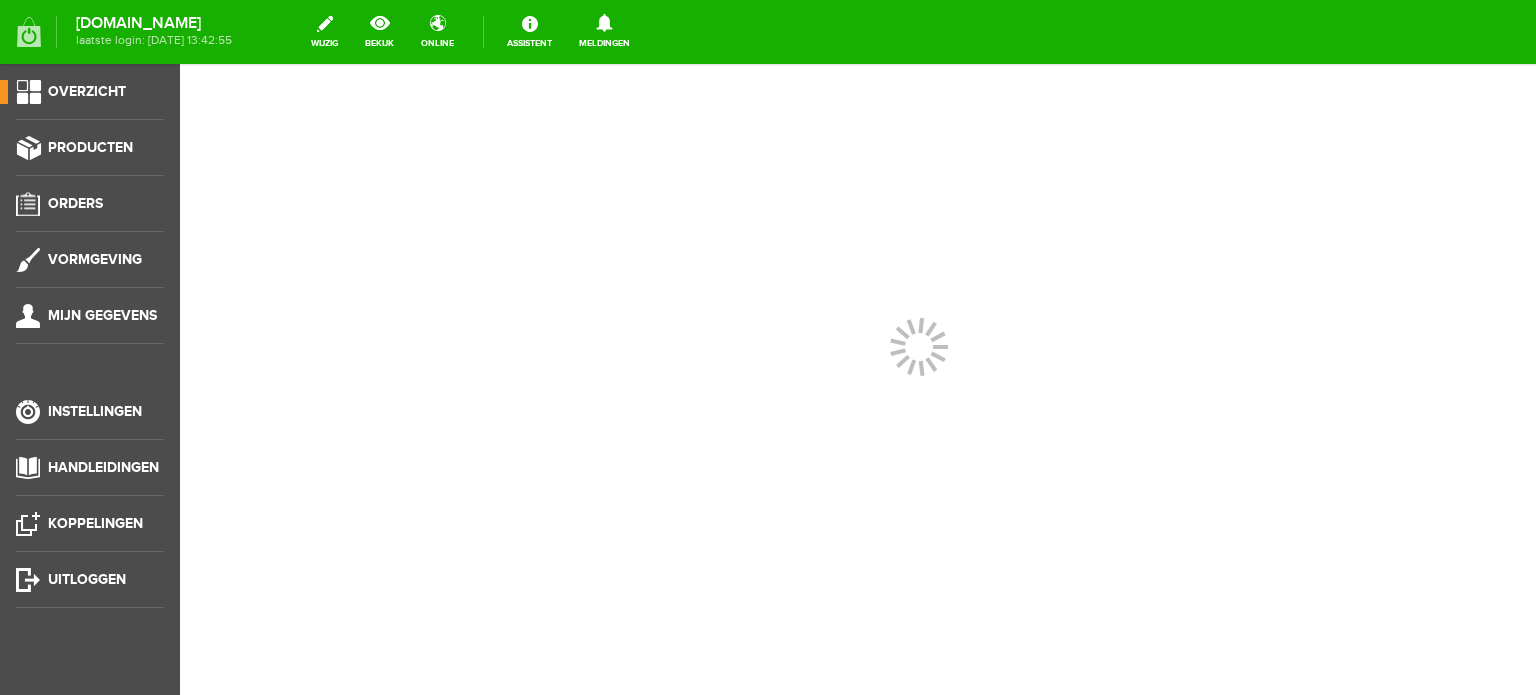 scroll, scrollTop: 0, scrollLeft: 0, axis: both 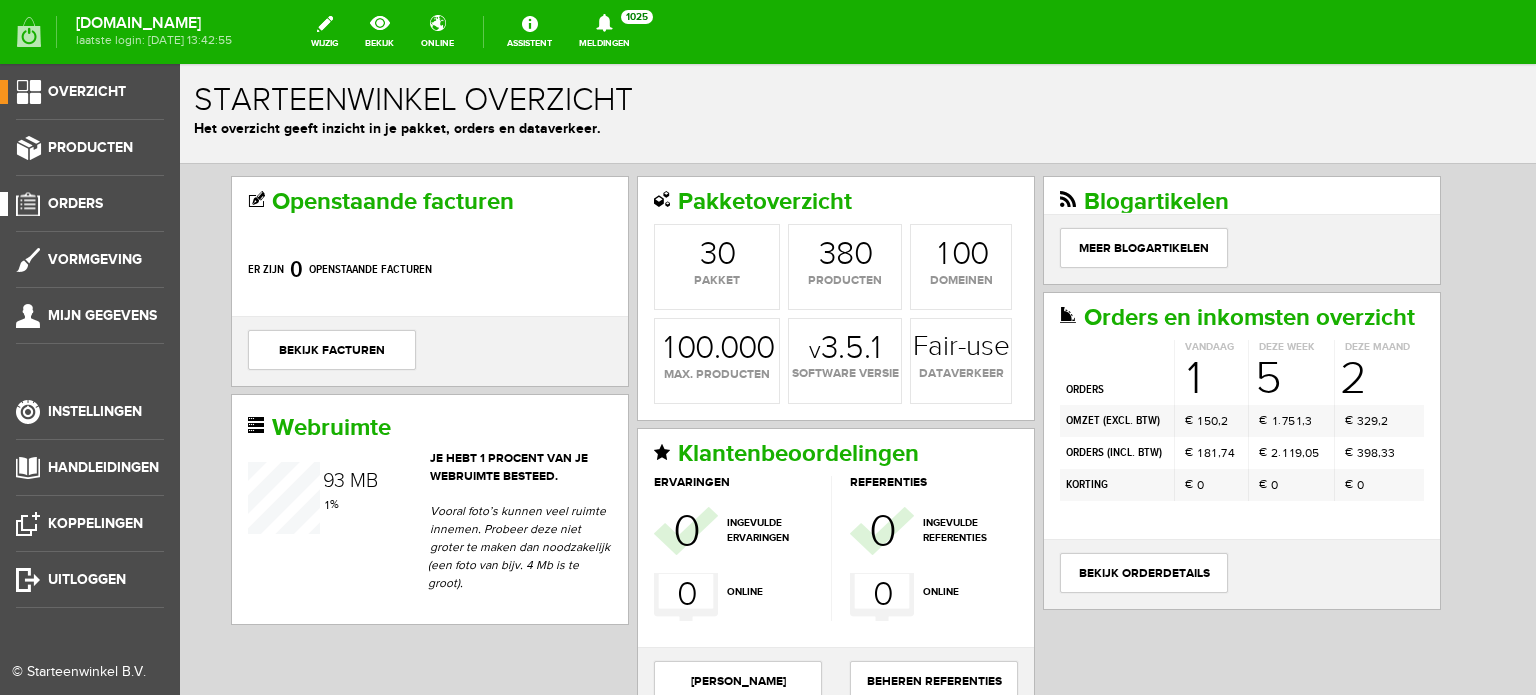 click on "Orders" at bounding box center (75, 203) 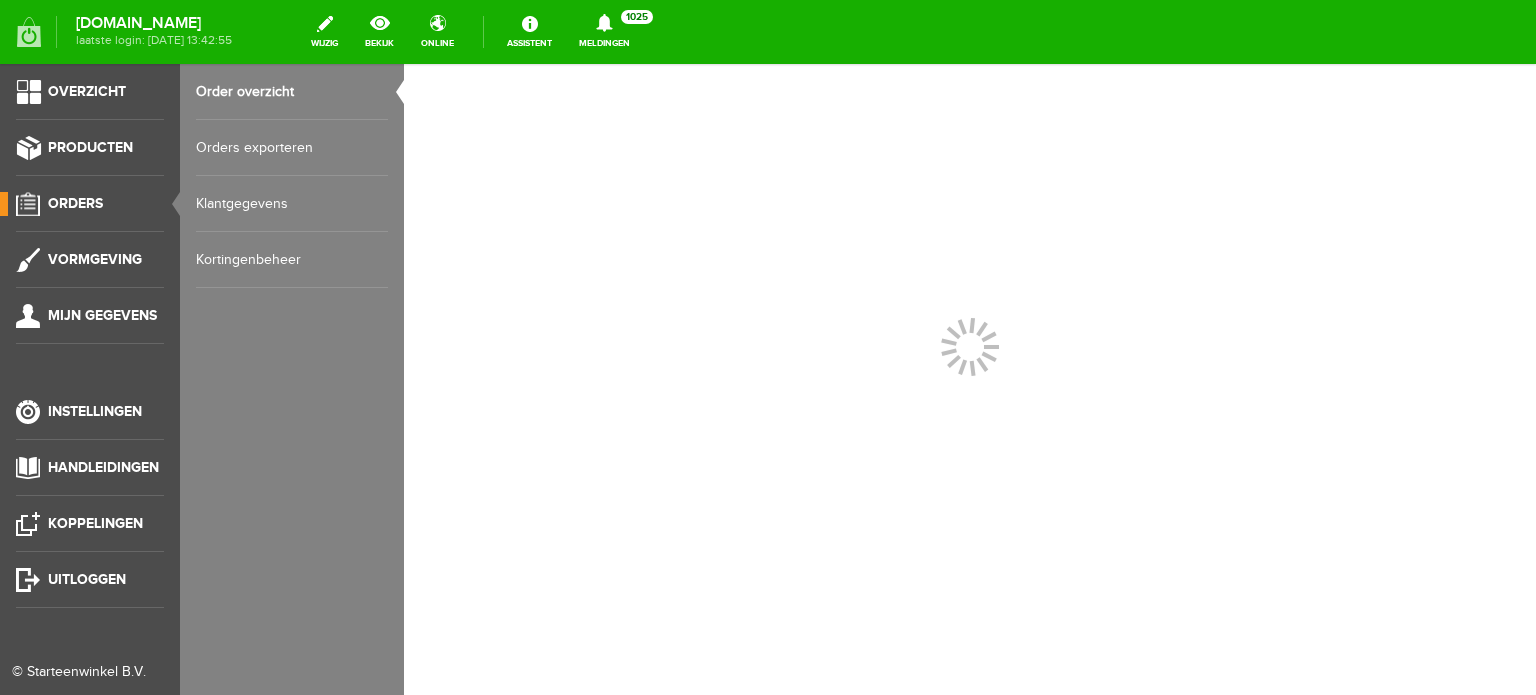 scroll, scrollTop: 0, scrollLeft: 0, axis: both 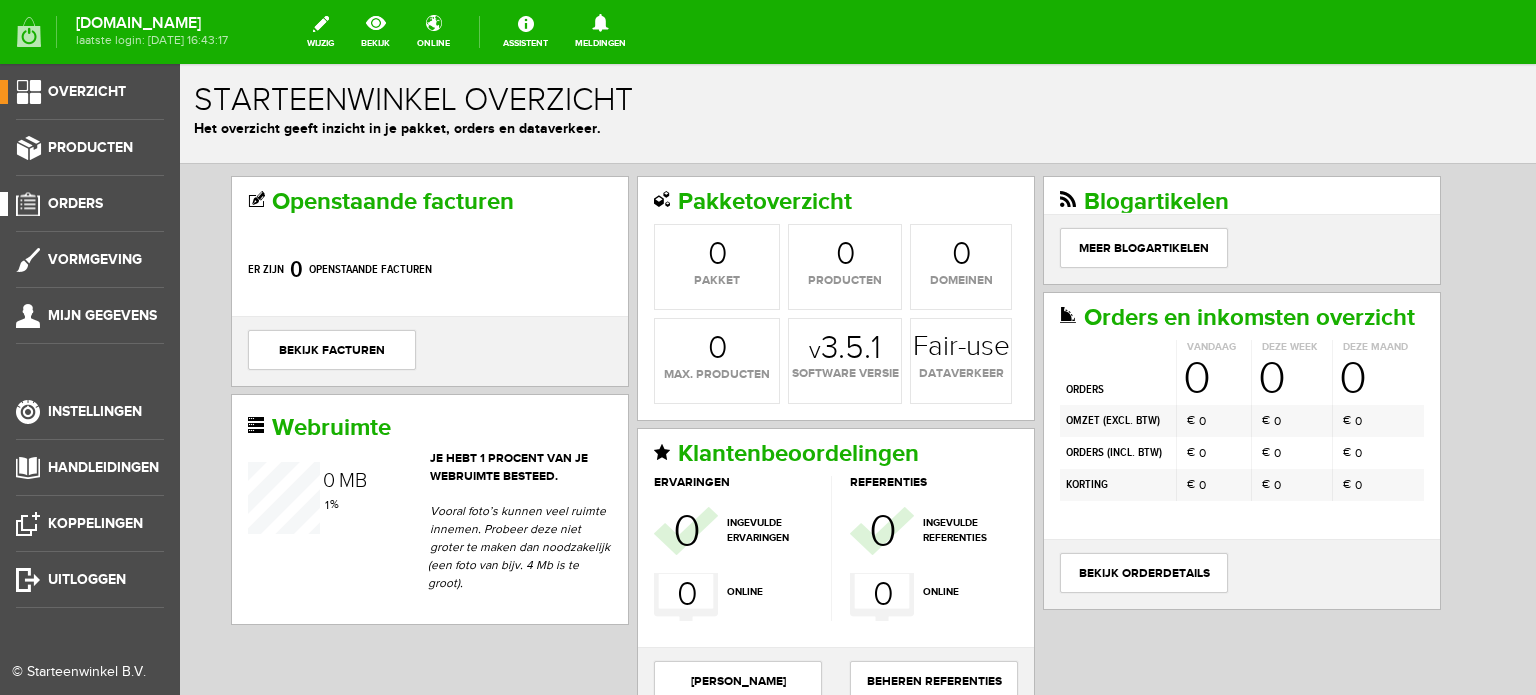 click on "Orders" at bounding box center (75, 203) 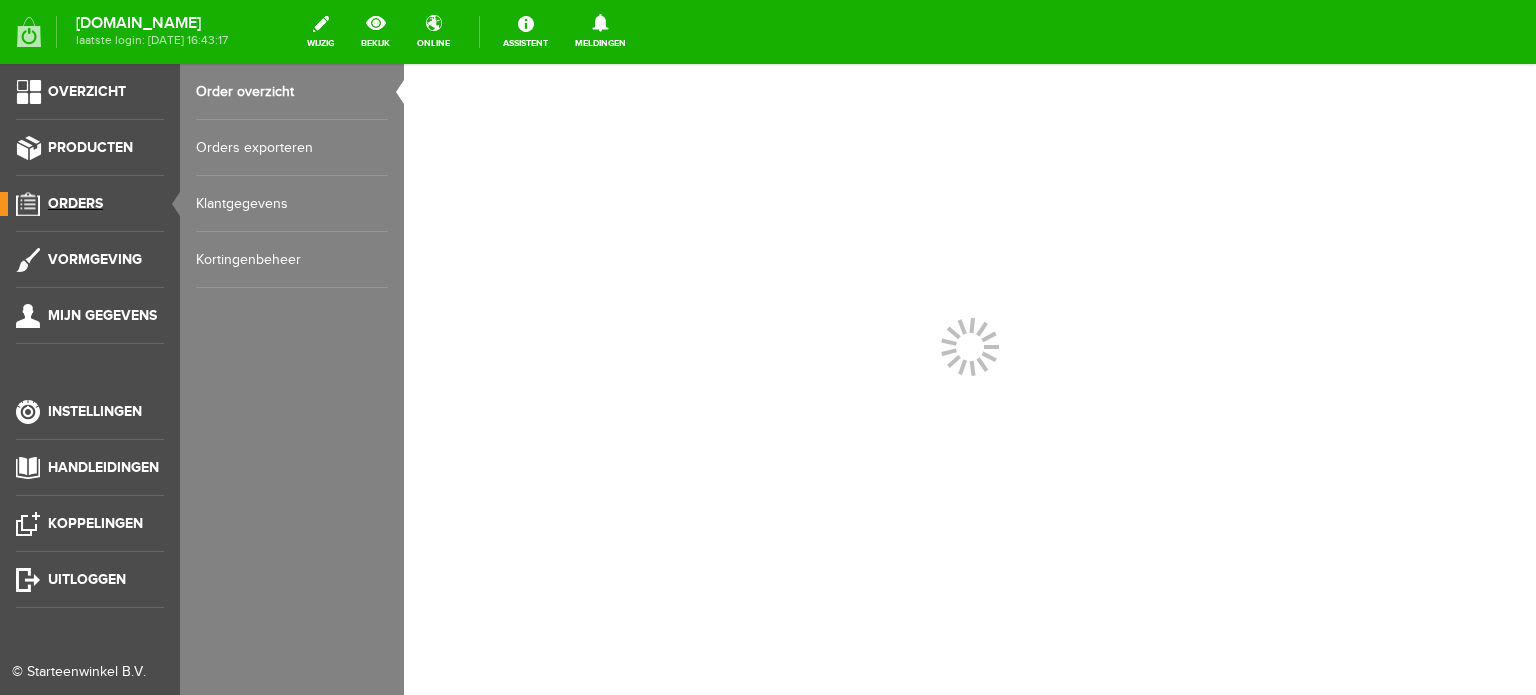 scroll, scrollTop: 0, scrollLeft: 0, axis: both 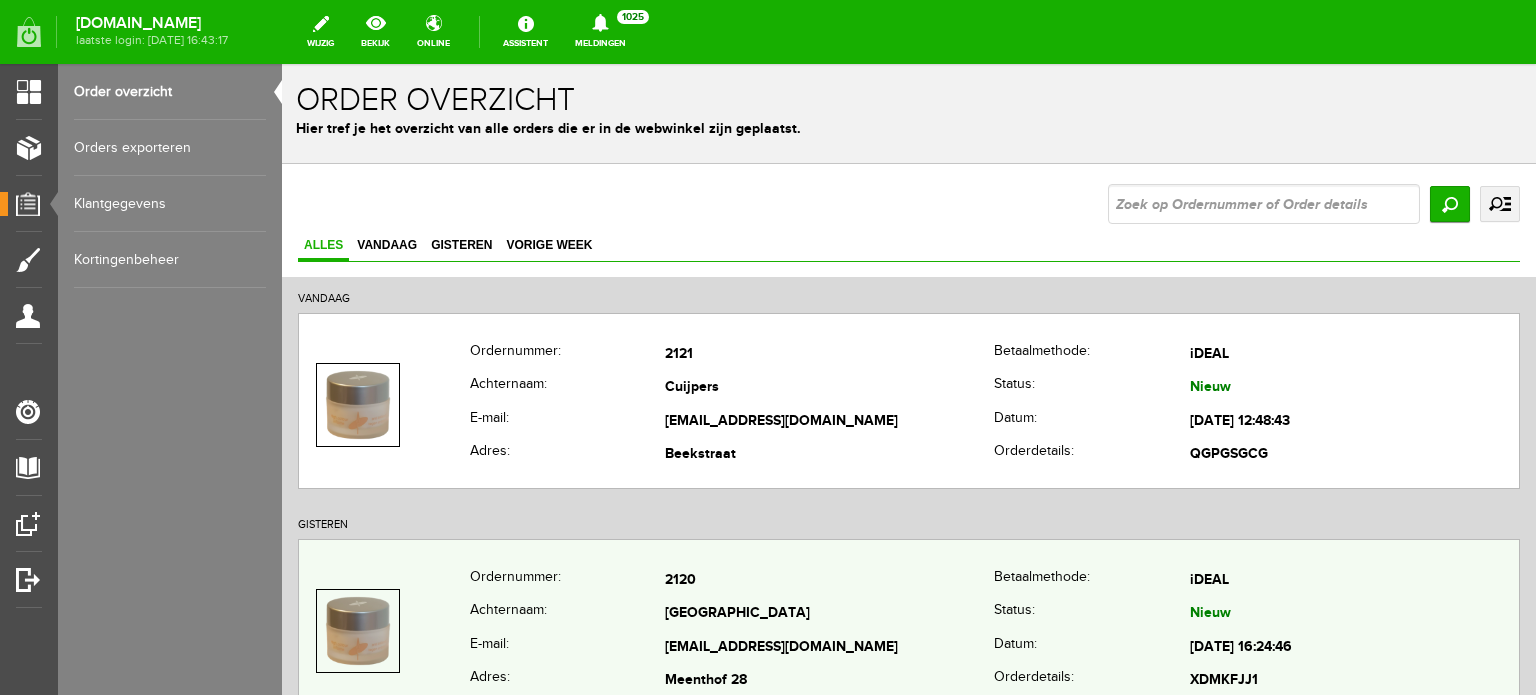 click on "[GEOGRAPHIC_DATA]" at bounding box center (829, 615) 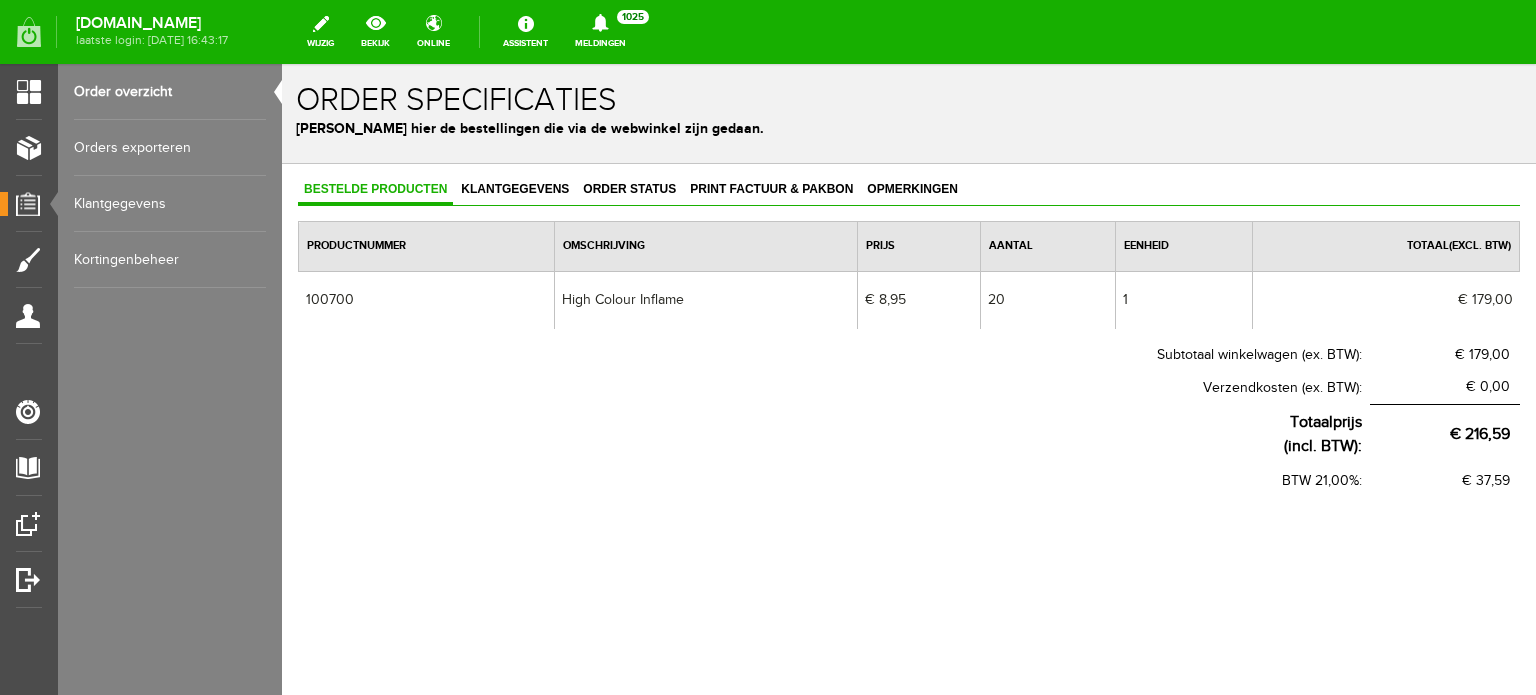 scroll, scrollTop: 0, scrollLeft: 0, axis: both 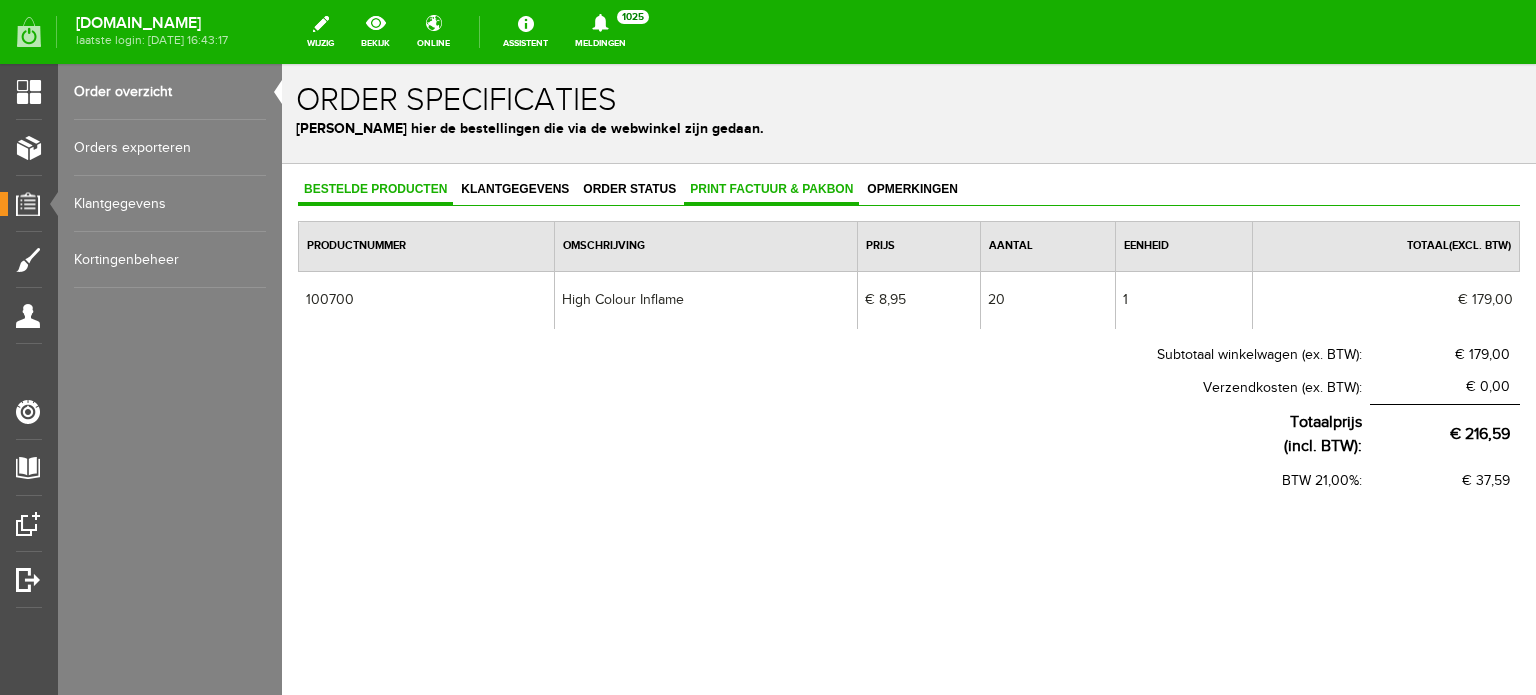 click on "Print factuur & pakbon" at bounding box center (771, 189) 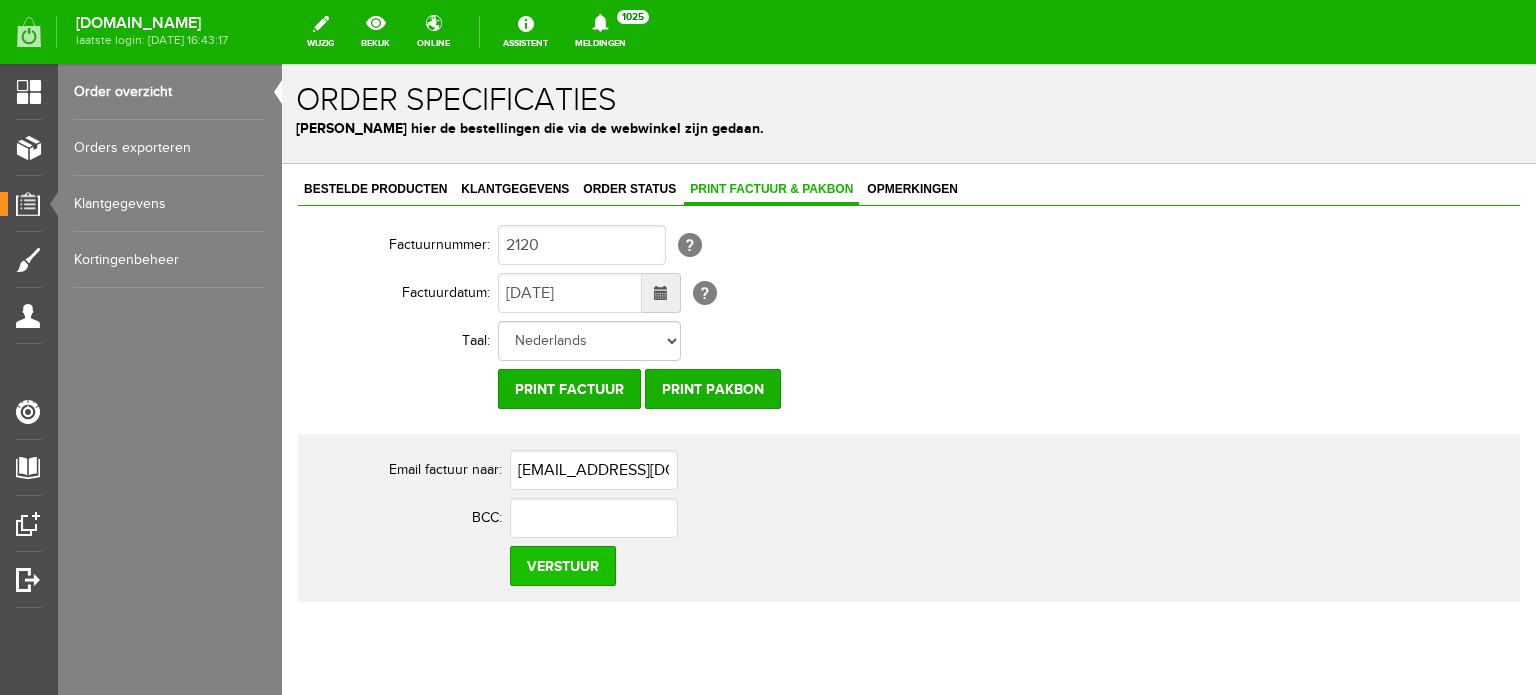 click on "Verstuur" at bounding box center [563, 566] 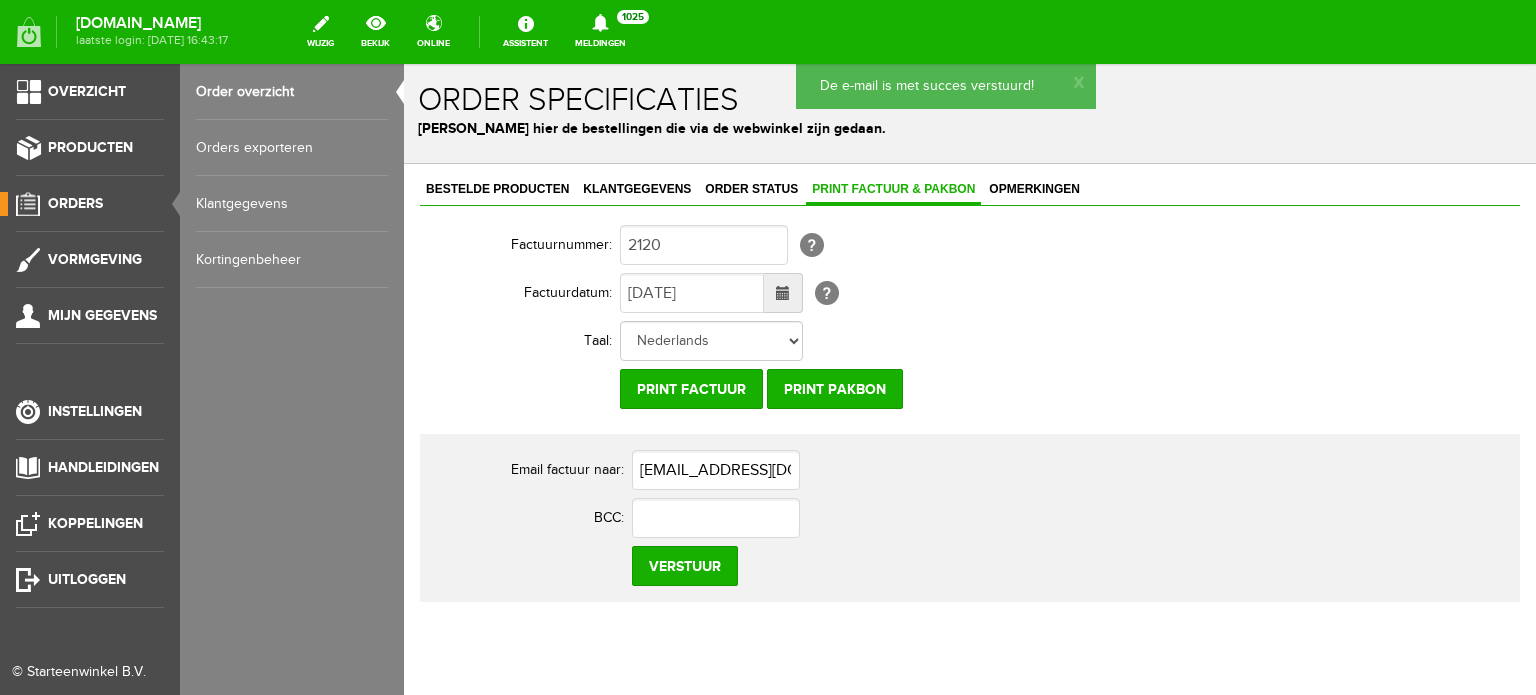 click on "Orders" at bounding box center [75, 203] 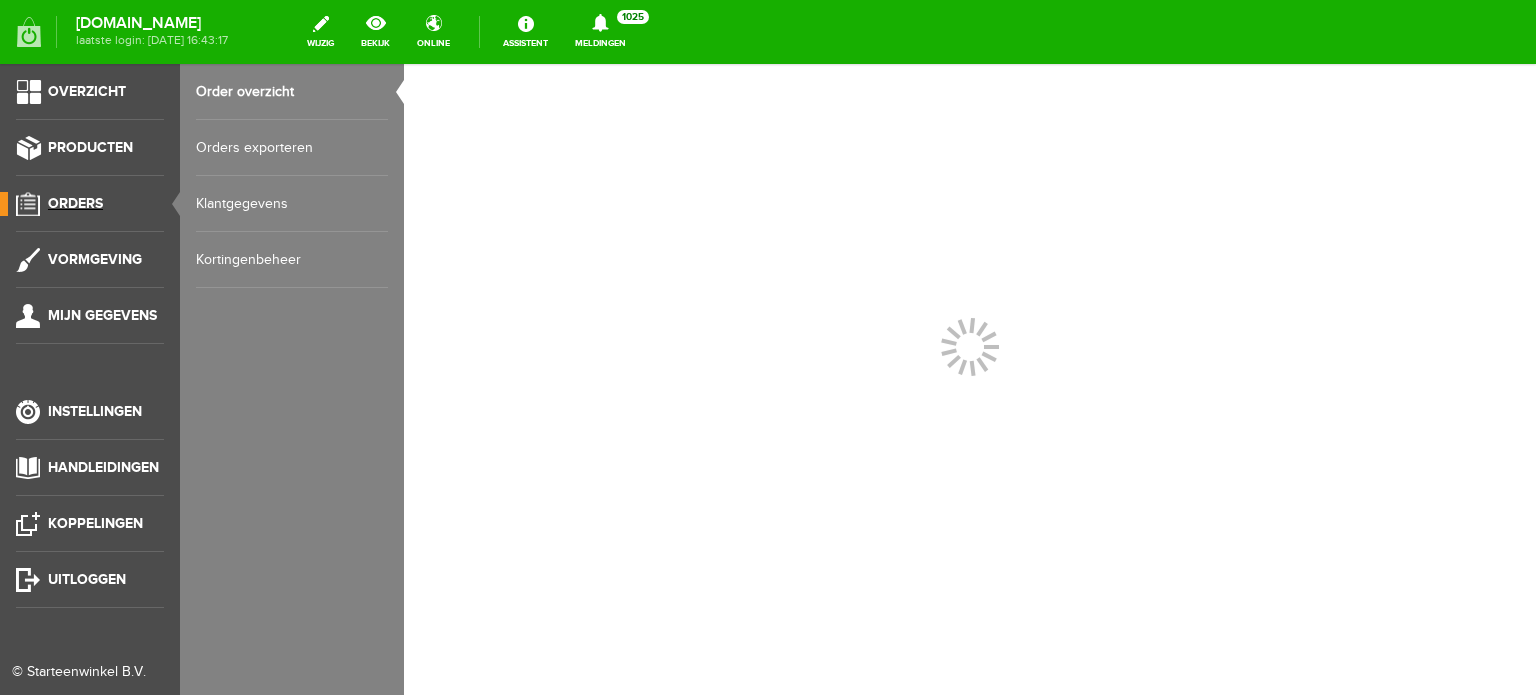 scroll, scrollTop: 0, scrollLeft: 0, axis: both 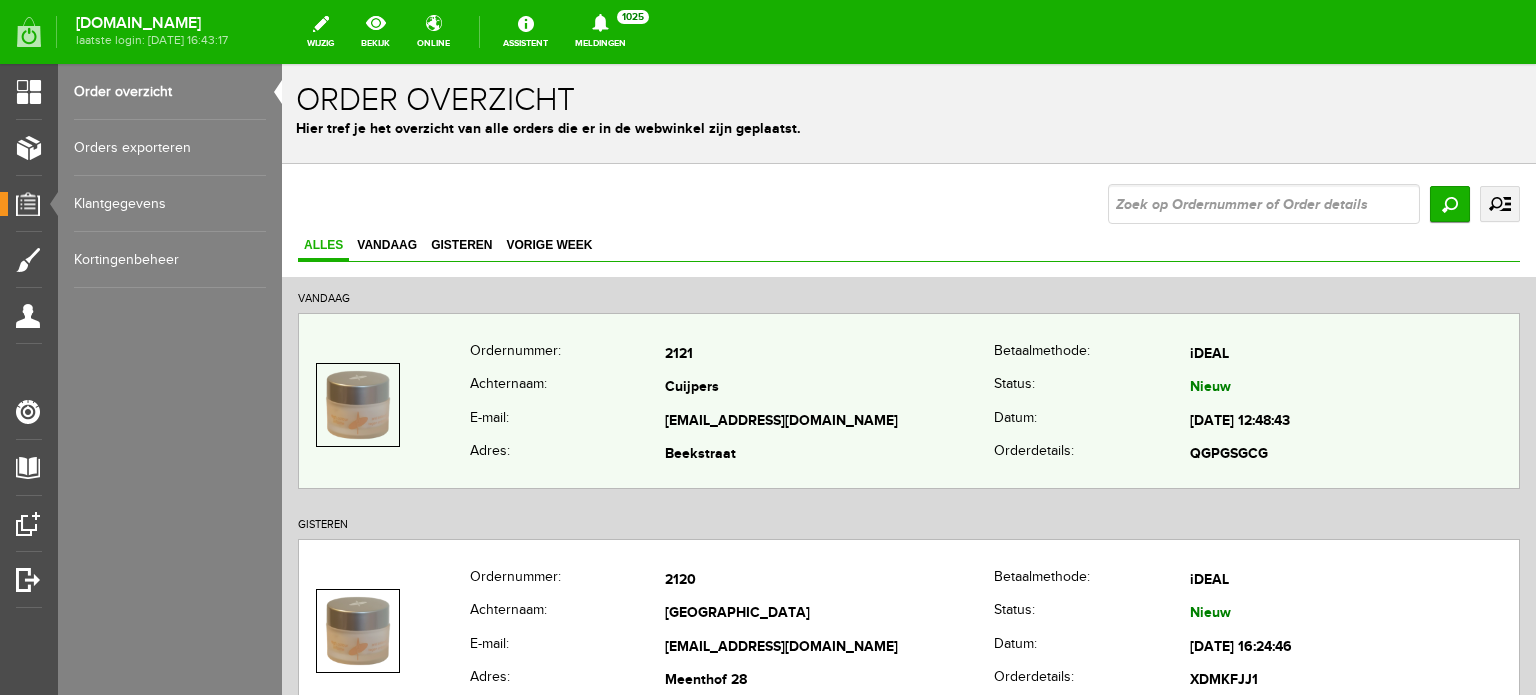 click on "Cuijpers" at bounding box center [829, 389] 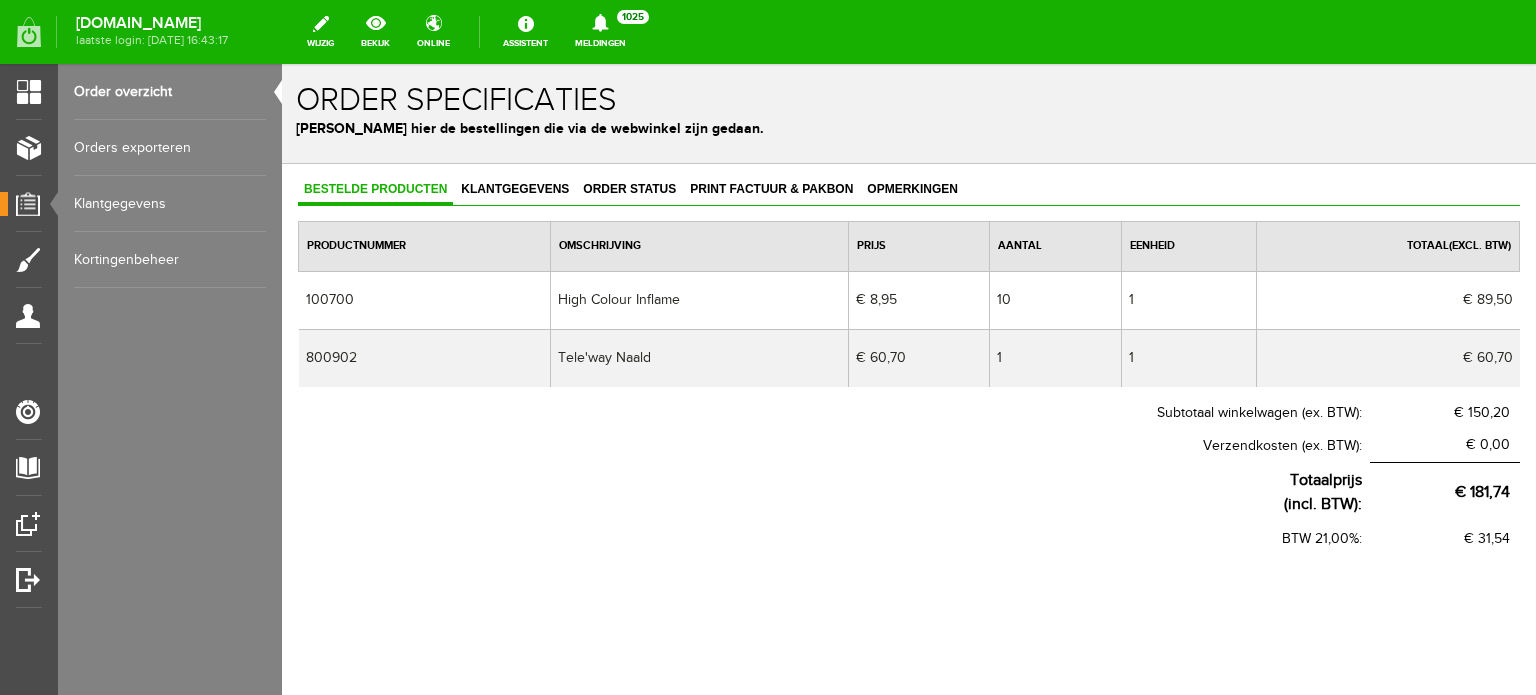 scroll, scrollTop: 0, scrollLeft: 0, axis: both 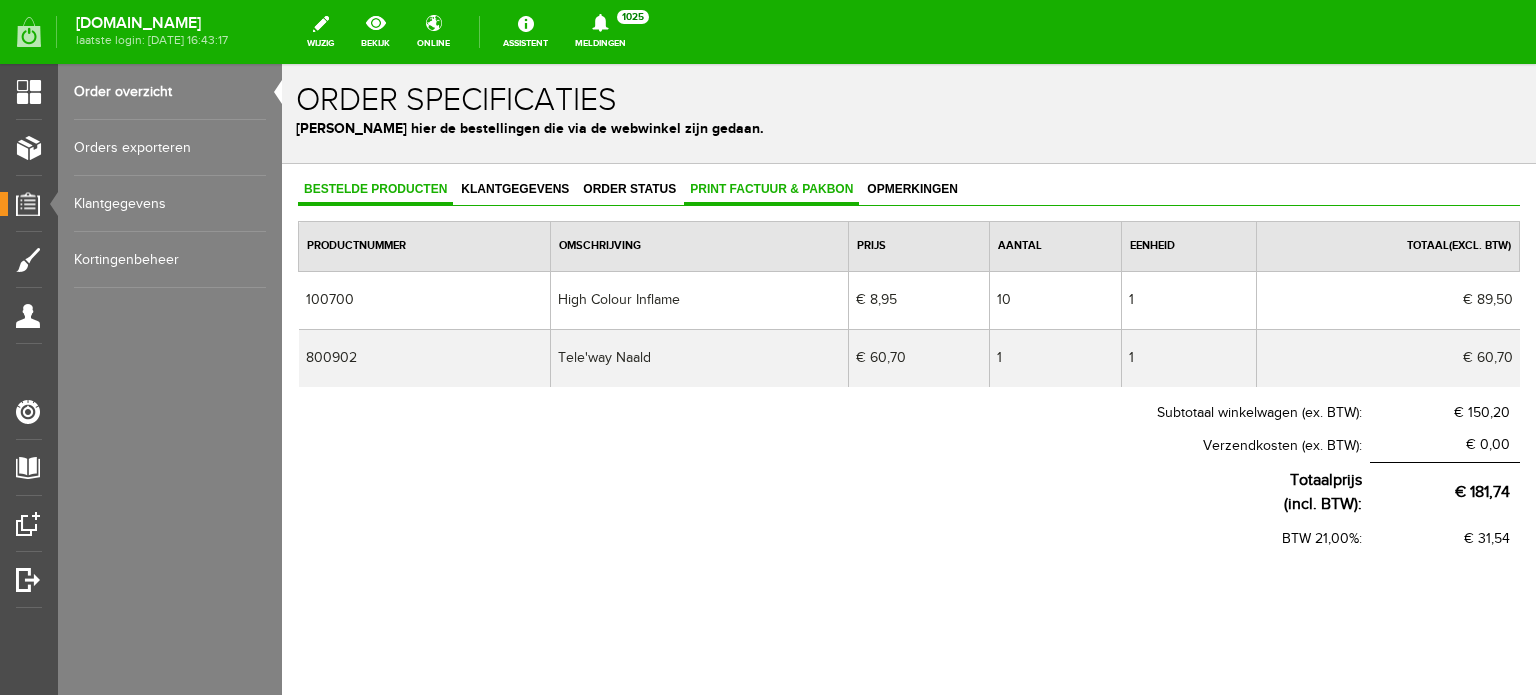 click on "Print factuur & pakbon" at bounding box center [771, 189] 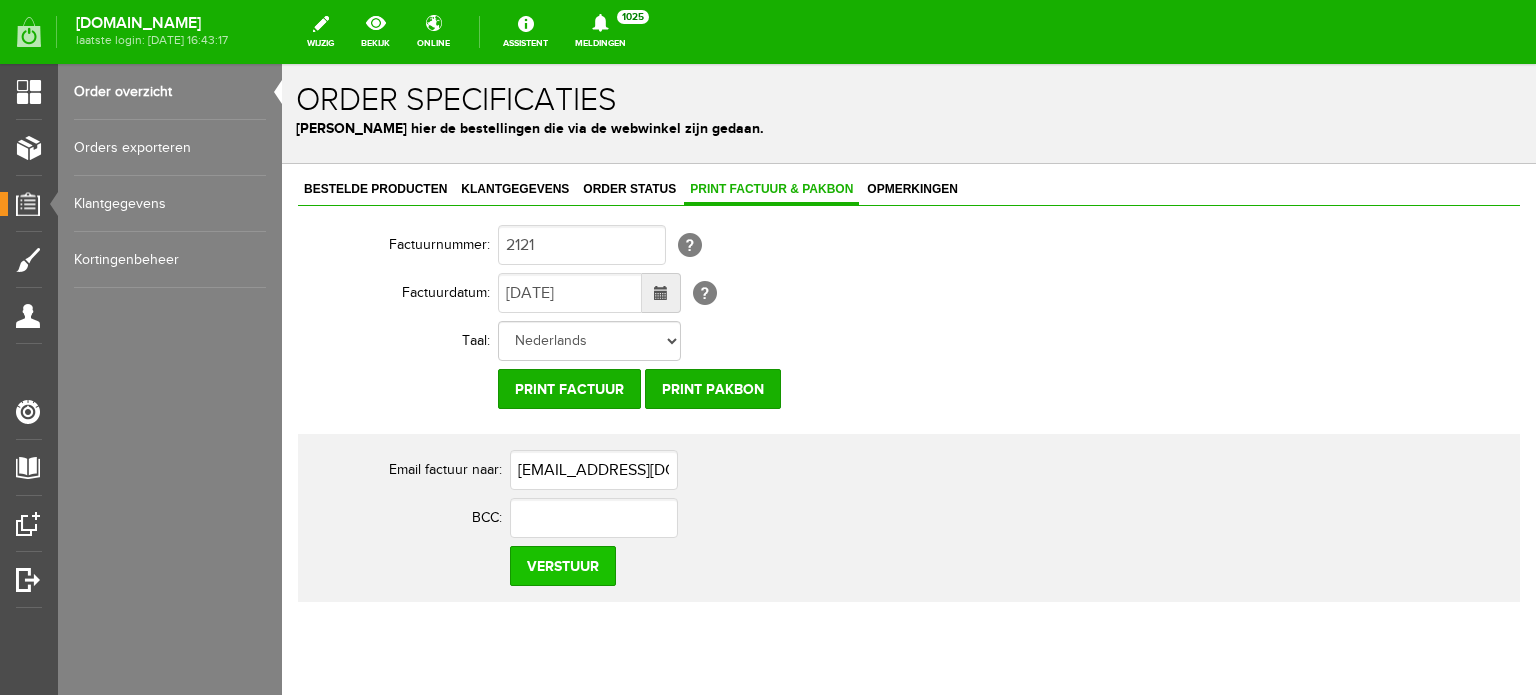 click on "Verstuur" at bounding box center (563, 566) 